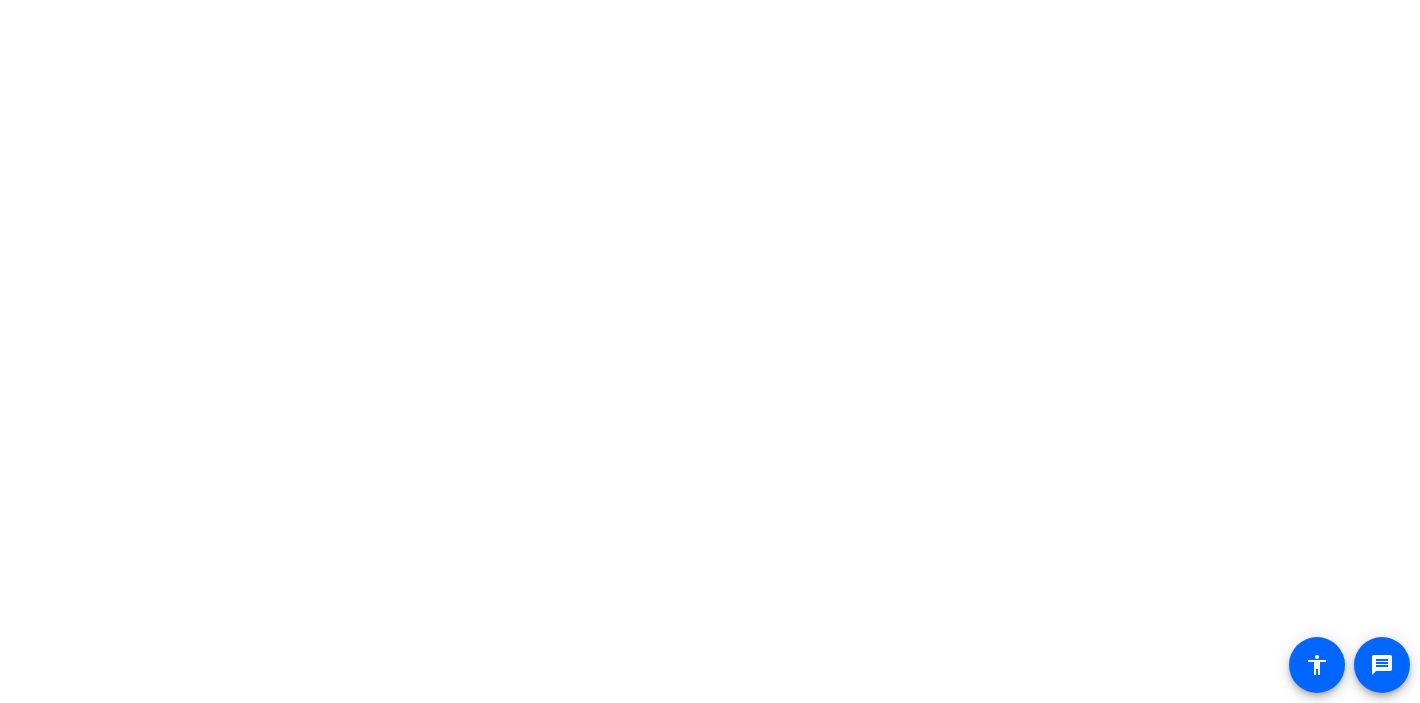 scroll, scrollTop: 0, scrollLeft: 0, axis: both 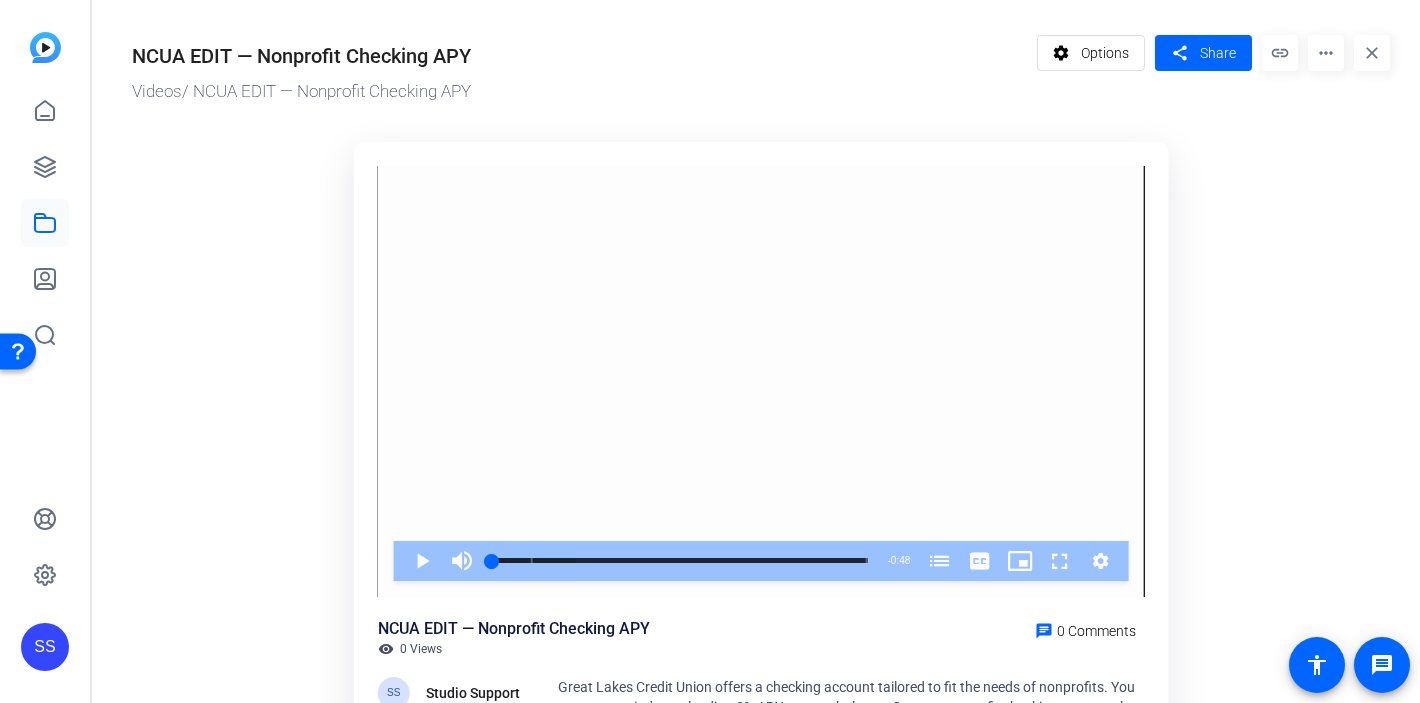 click on "SS" 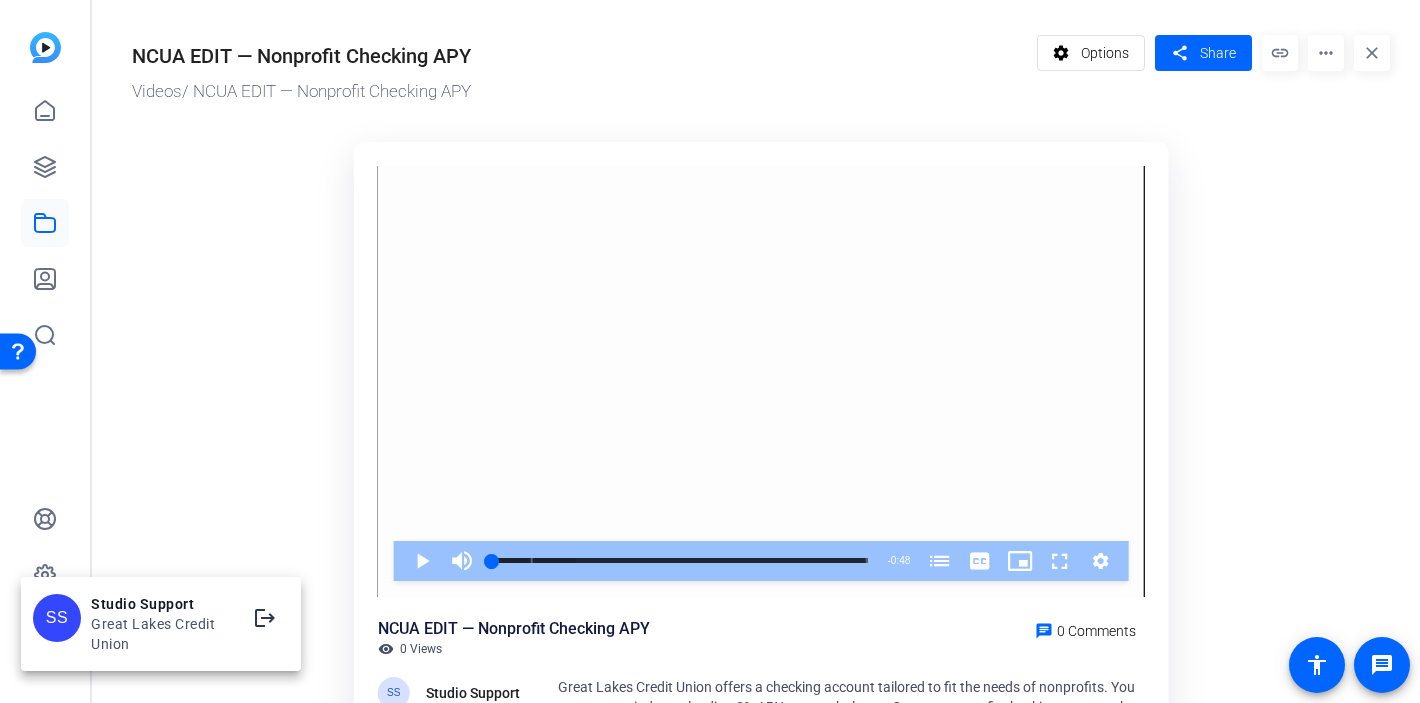 click at bounding box center (710, 351) 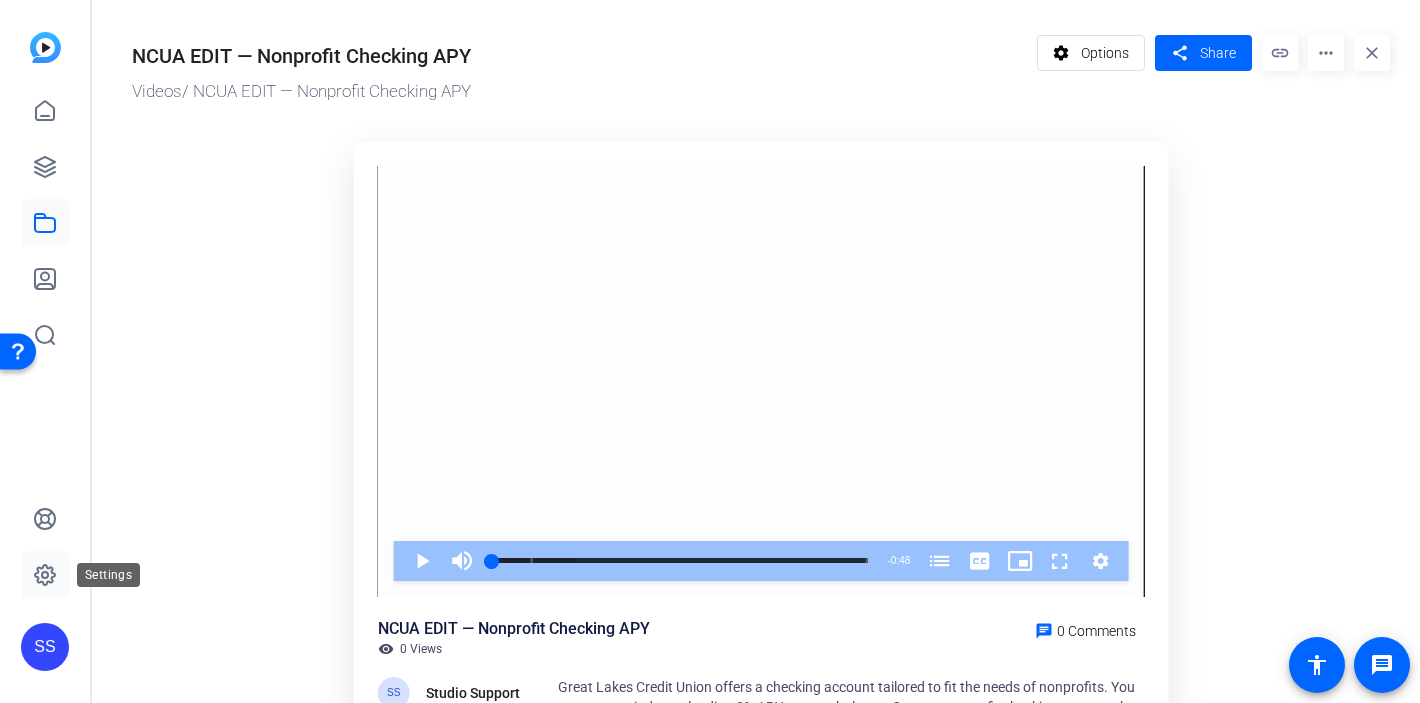 click 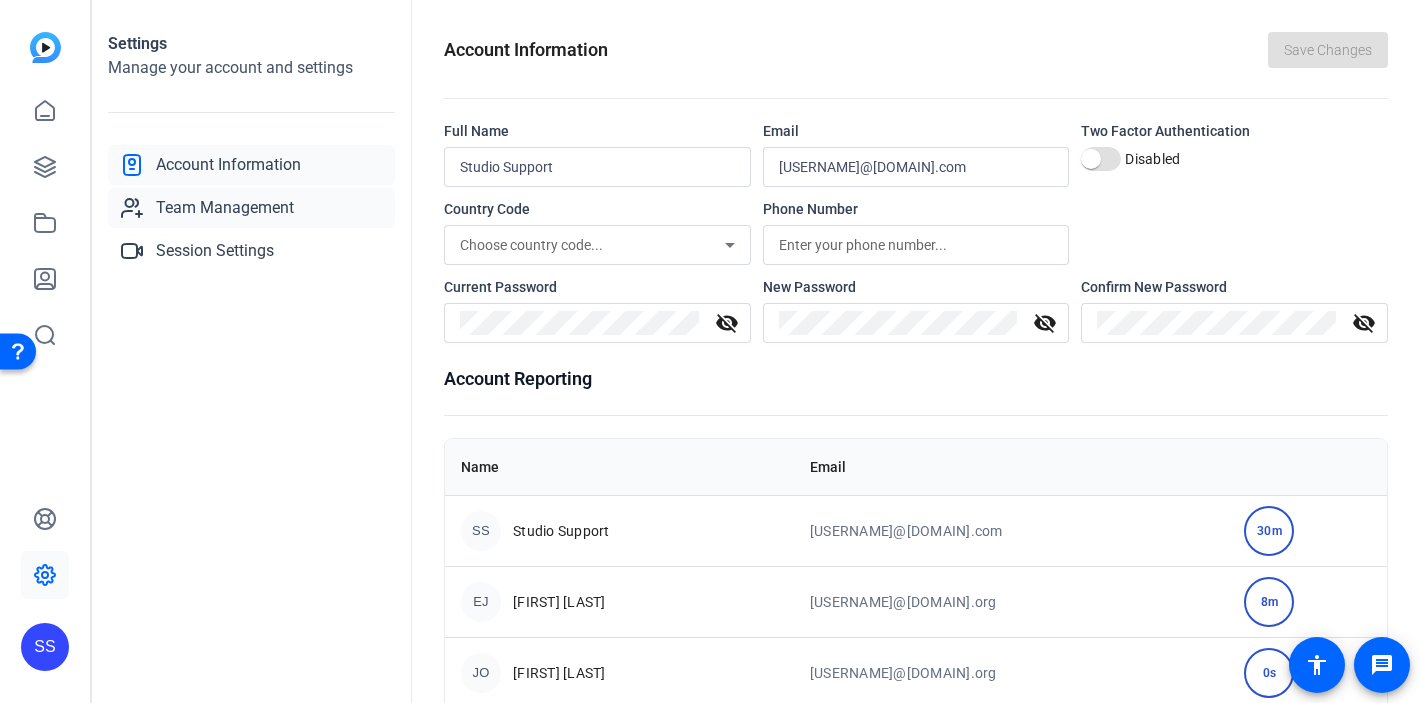 click on "Team Management" 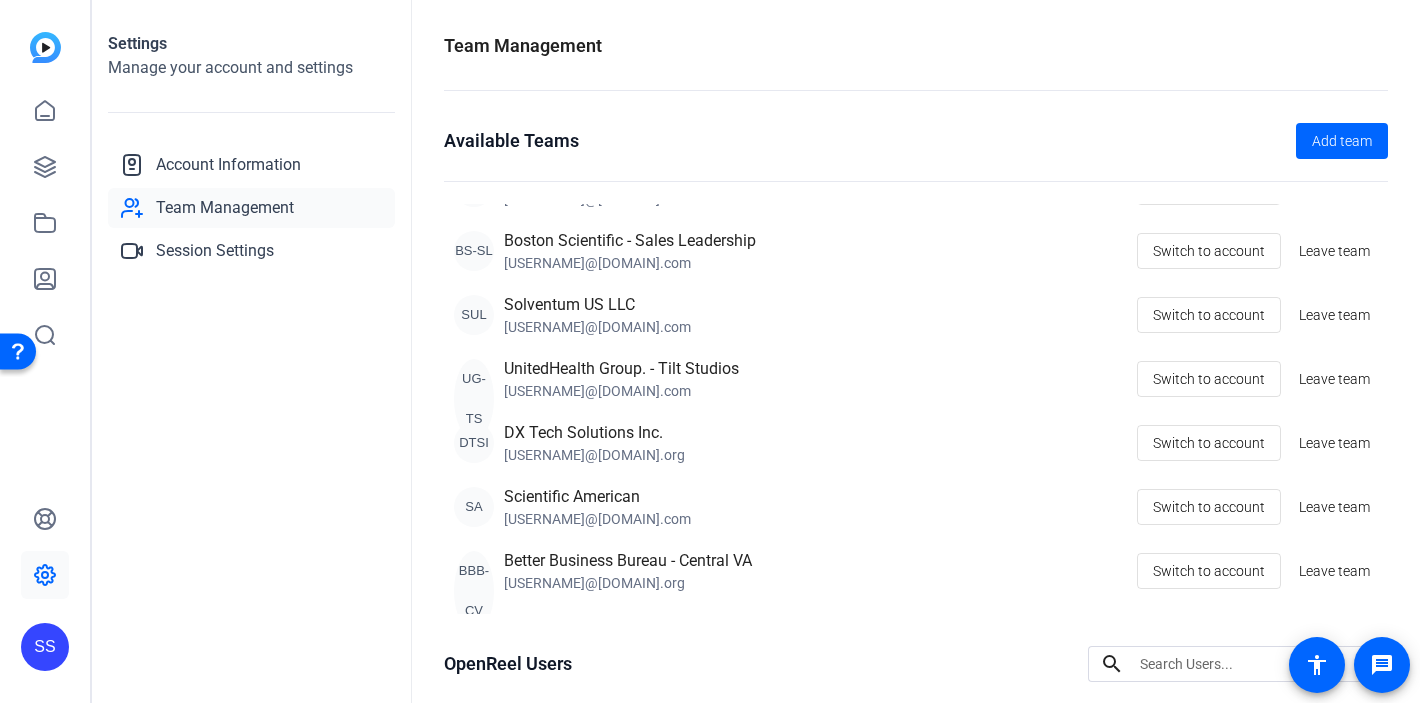 scroll, scrollTop: 450, scrollLeft: 0, axis: vertical 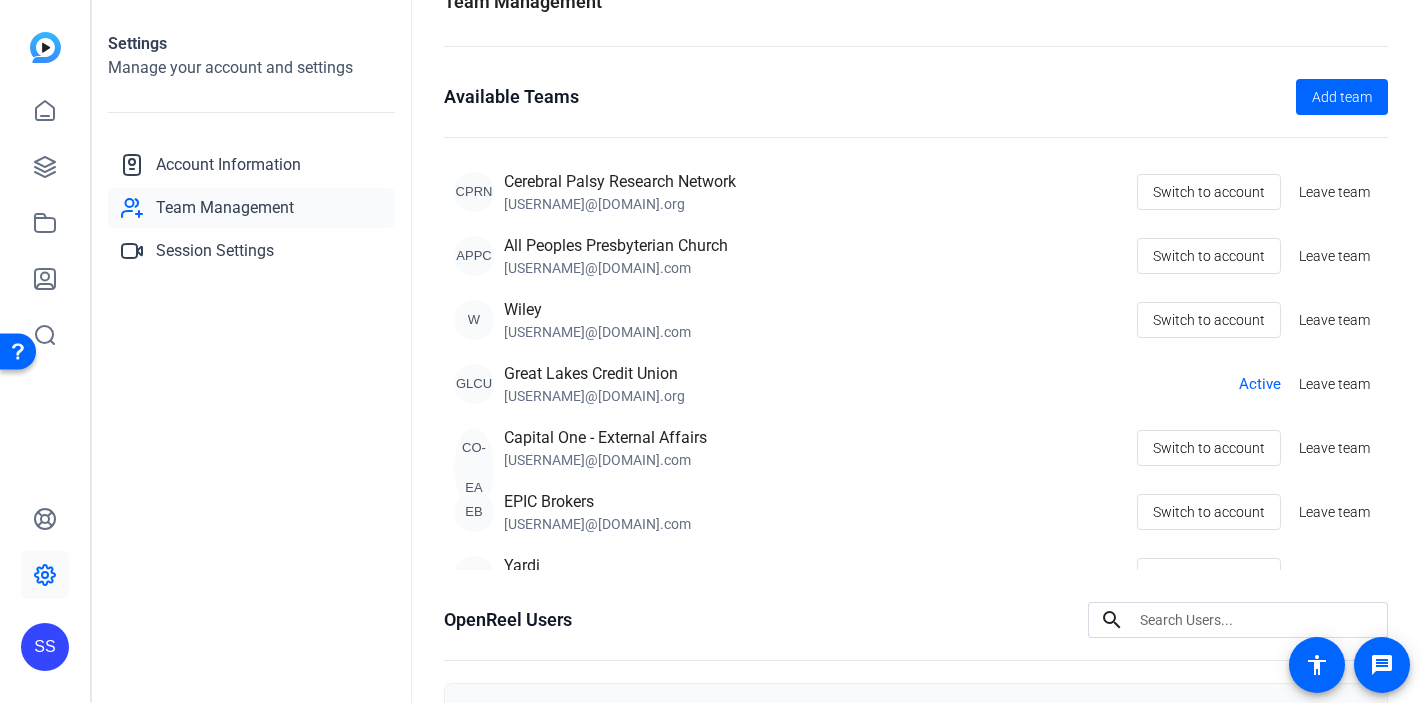 click on "SS" 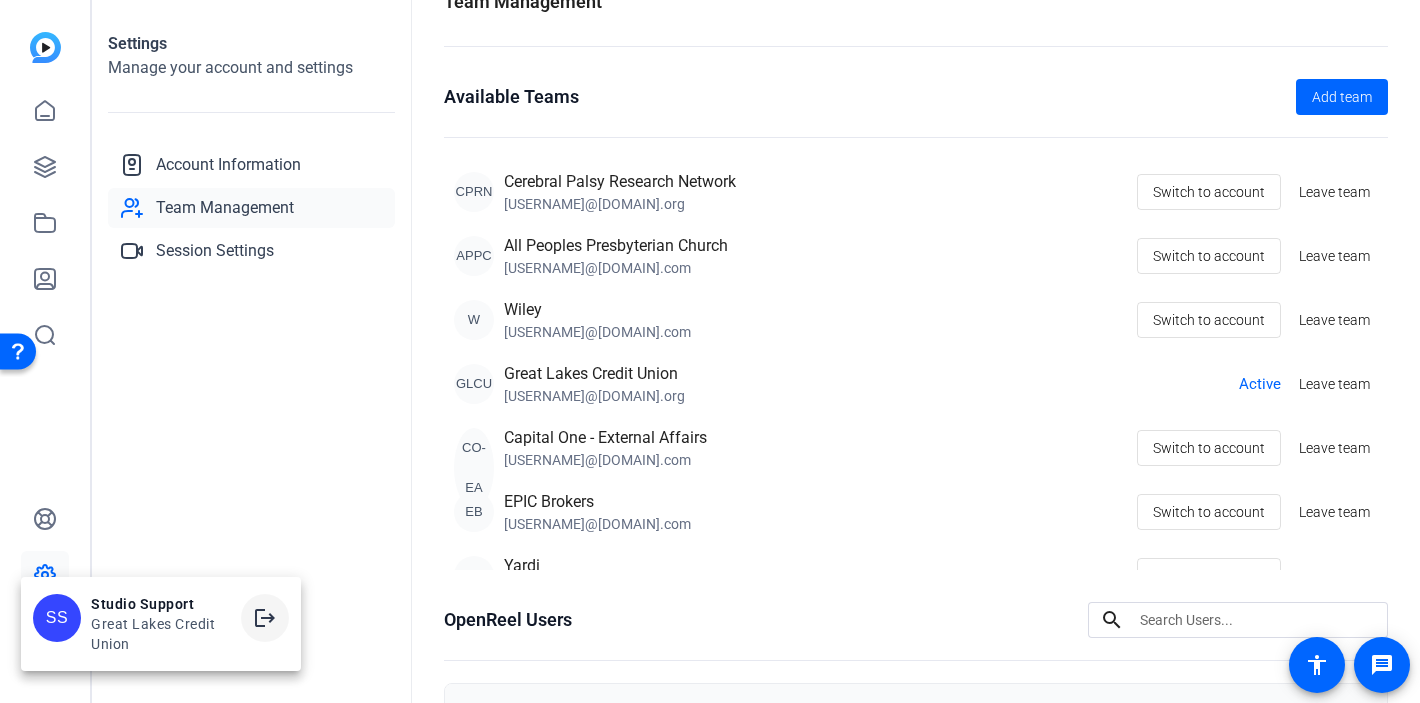 click on "logout" at bounding box center (265, 618) 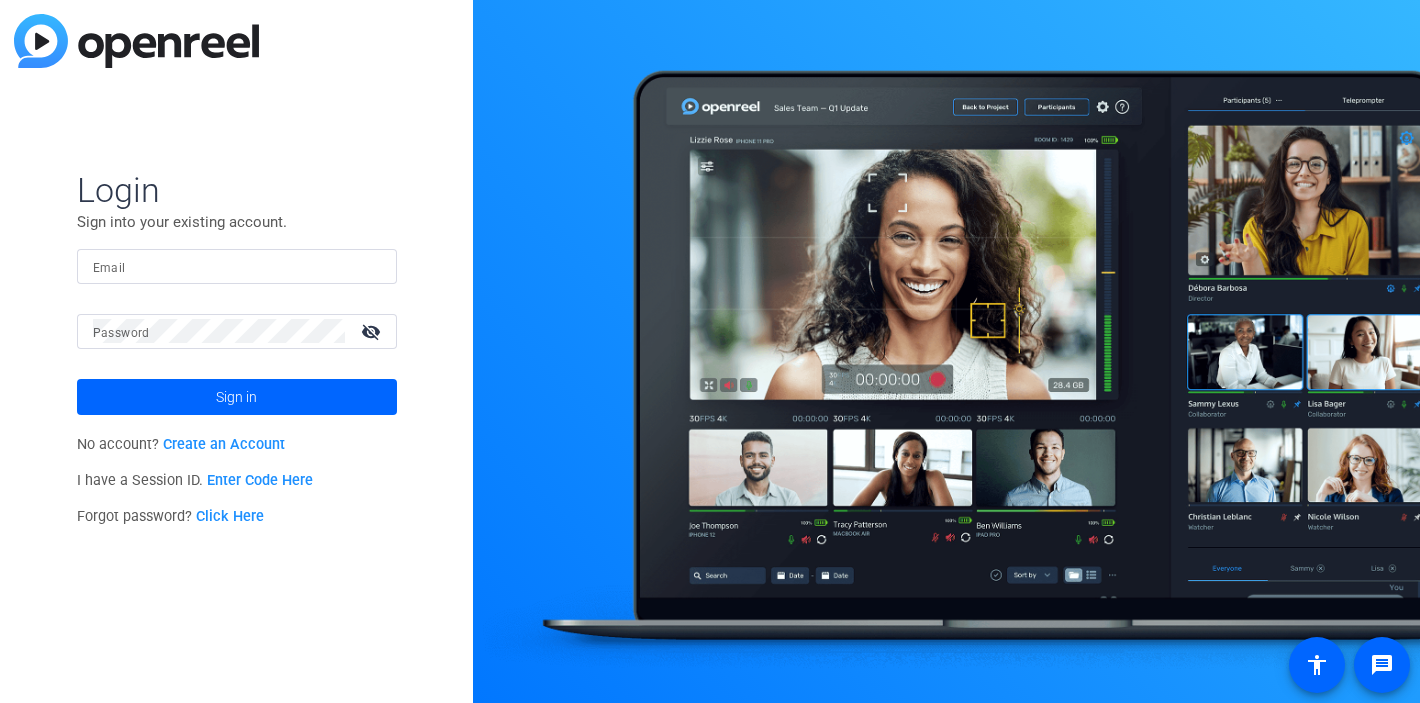 scroll, scrollTop: 0, scrollLeft: 0, axis: both 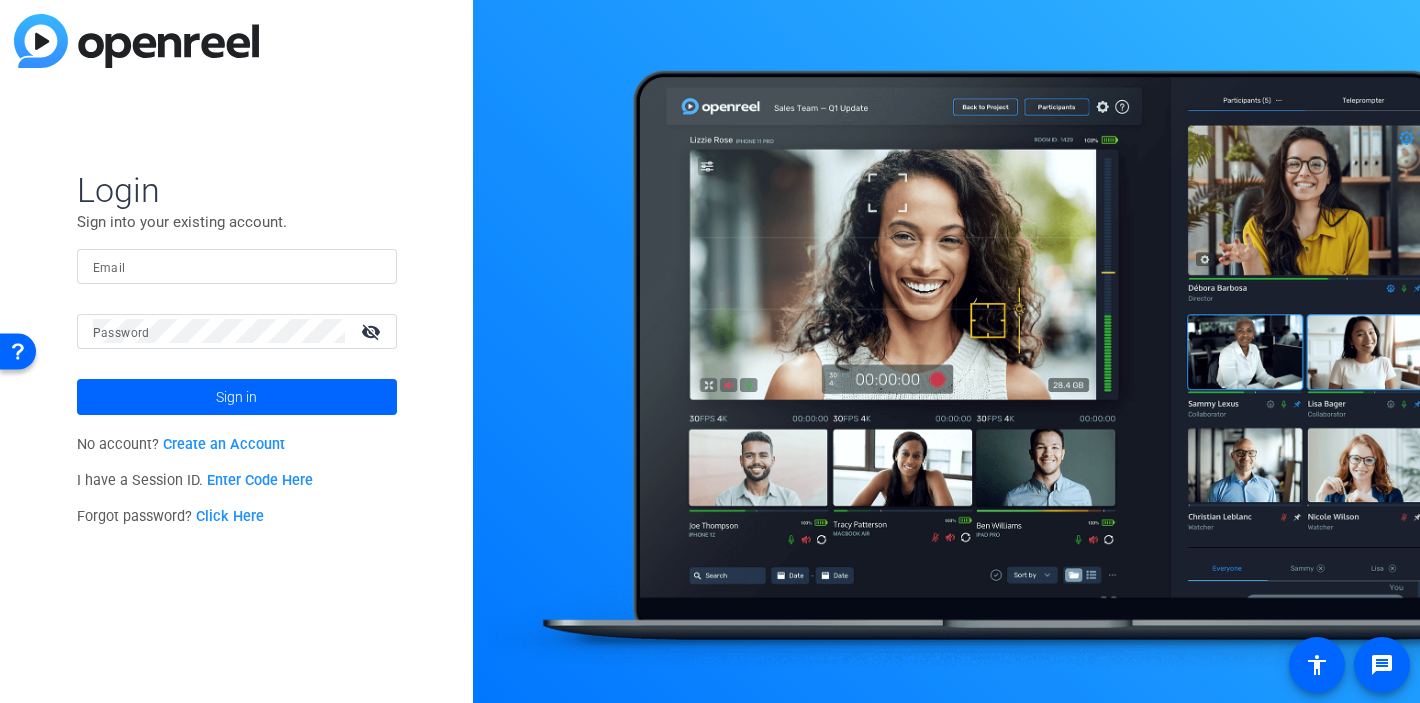click 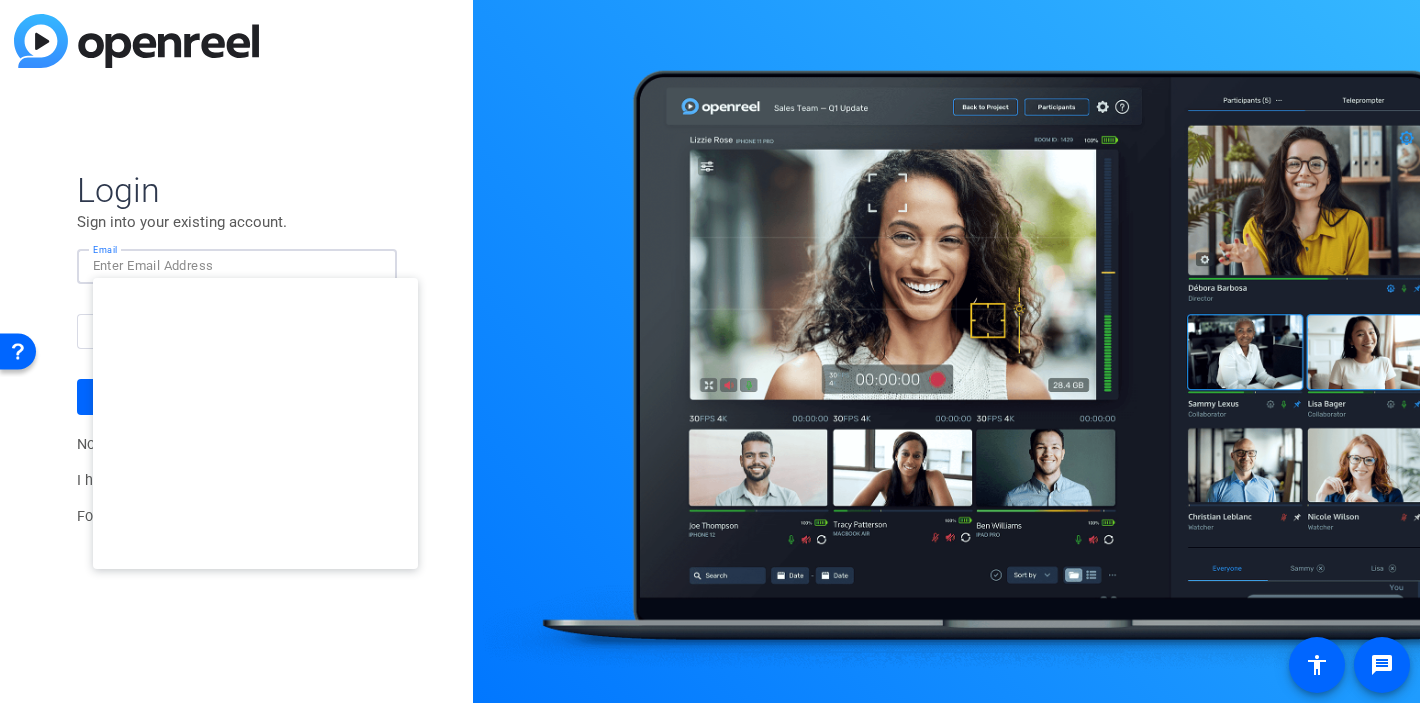 type on "[EMAIL]" 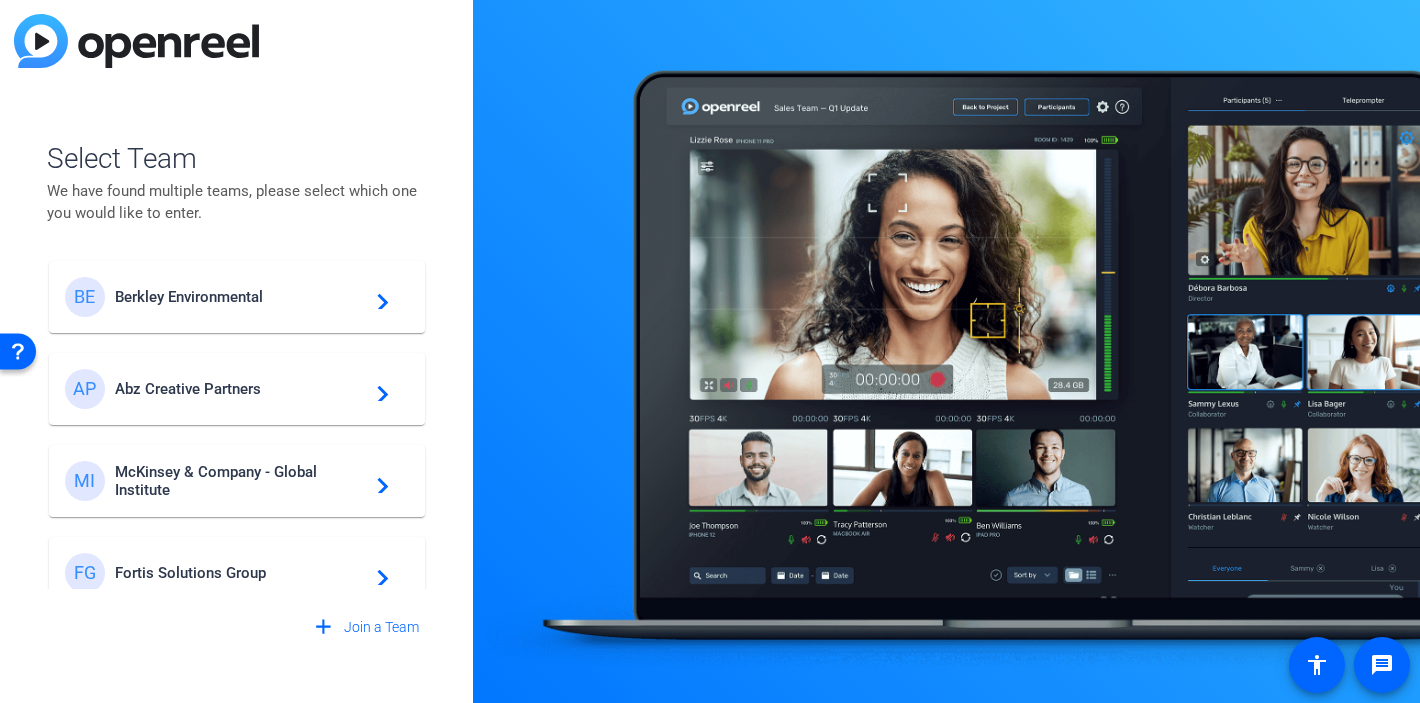 click on "McKinsey & Company - Global Institute" 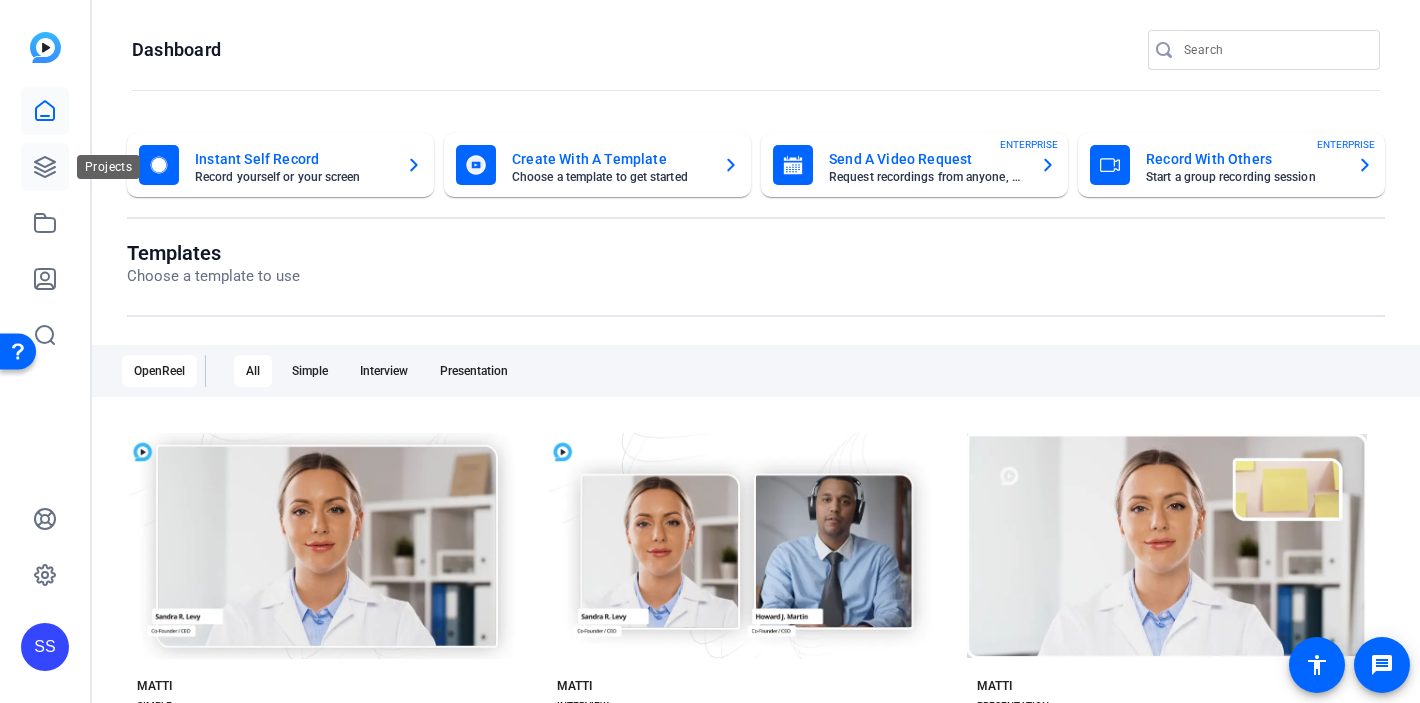 click 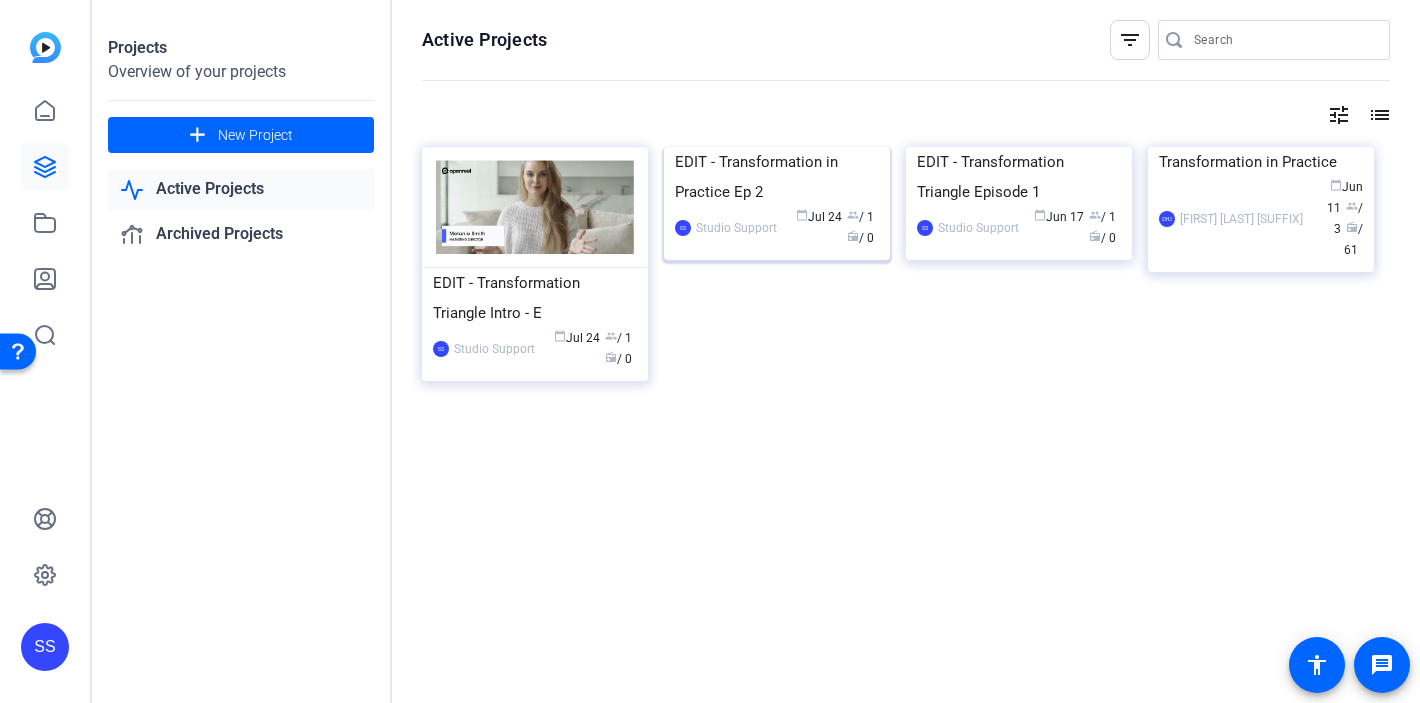 click on "EDIT - Transformation in Practice Ep 2" 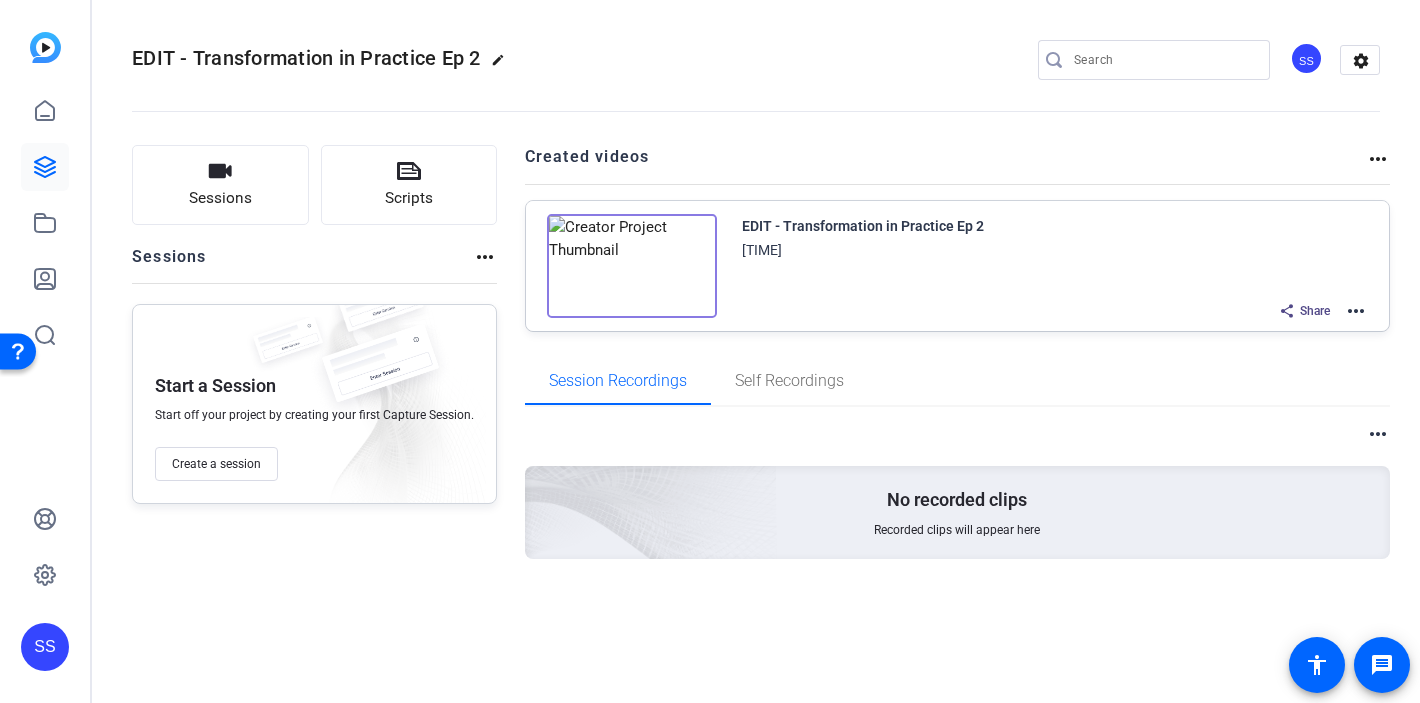 click on "Share" 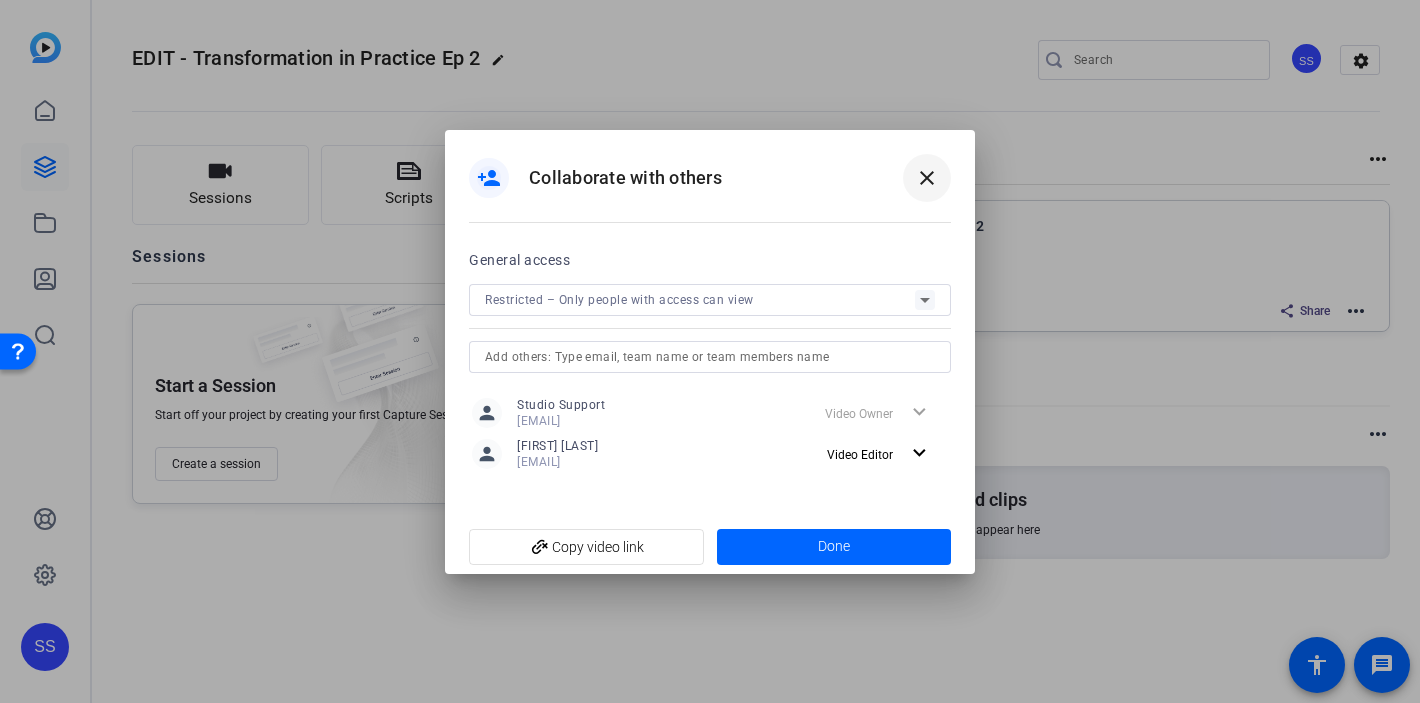 click on "close" at bounding box center [927, 178] 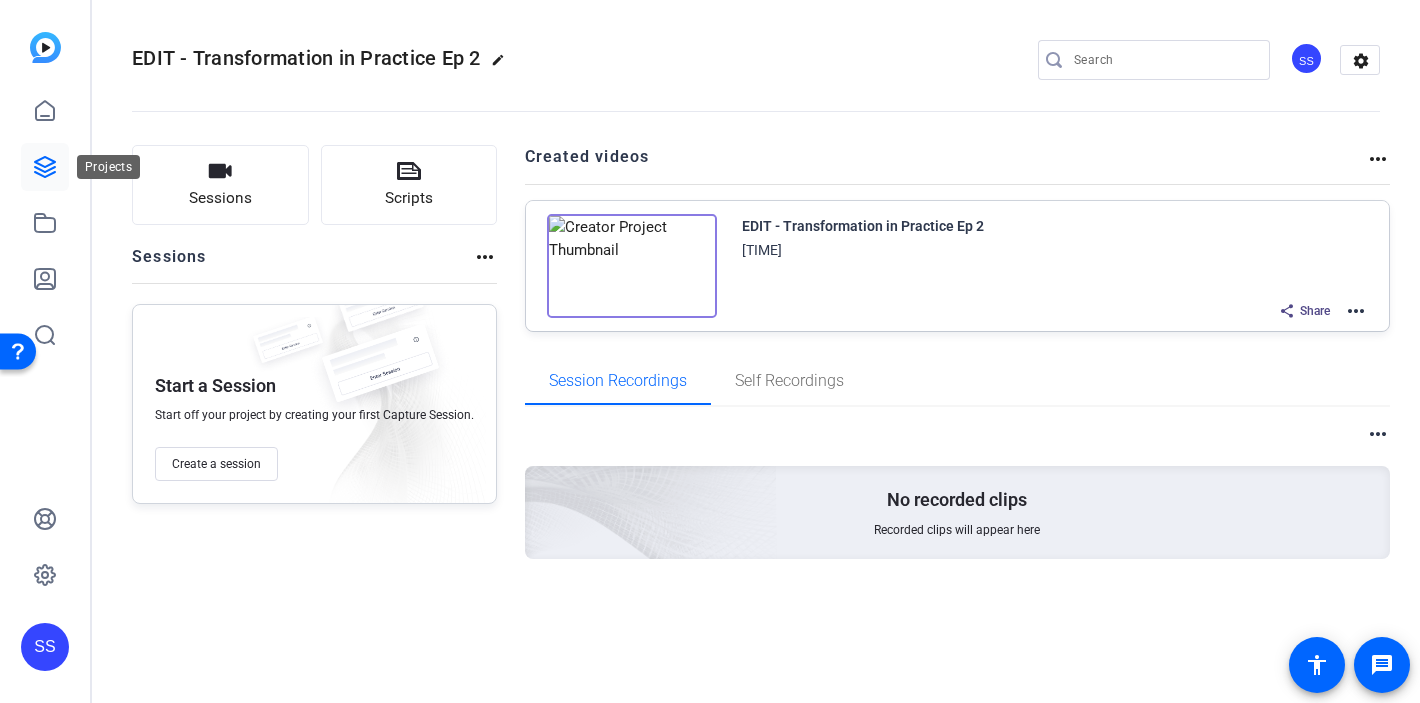click 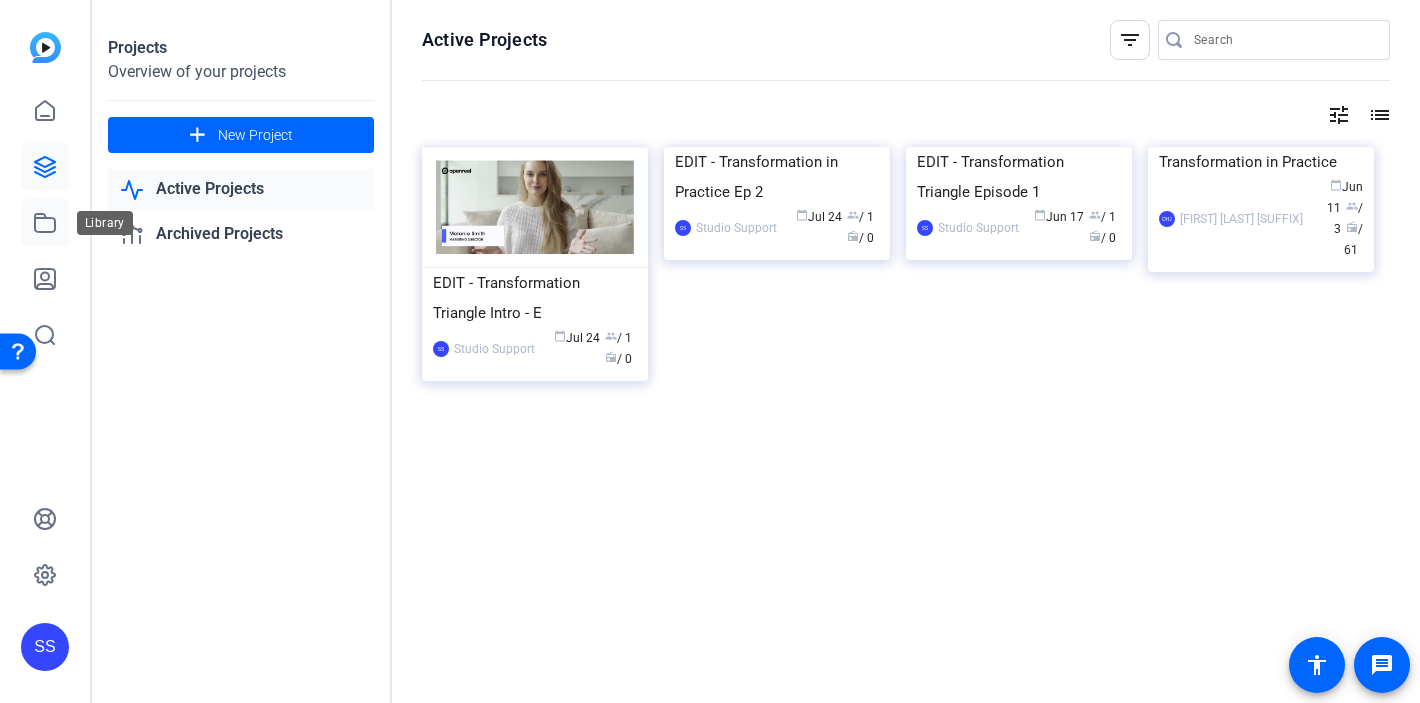 click 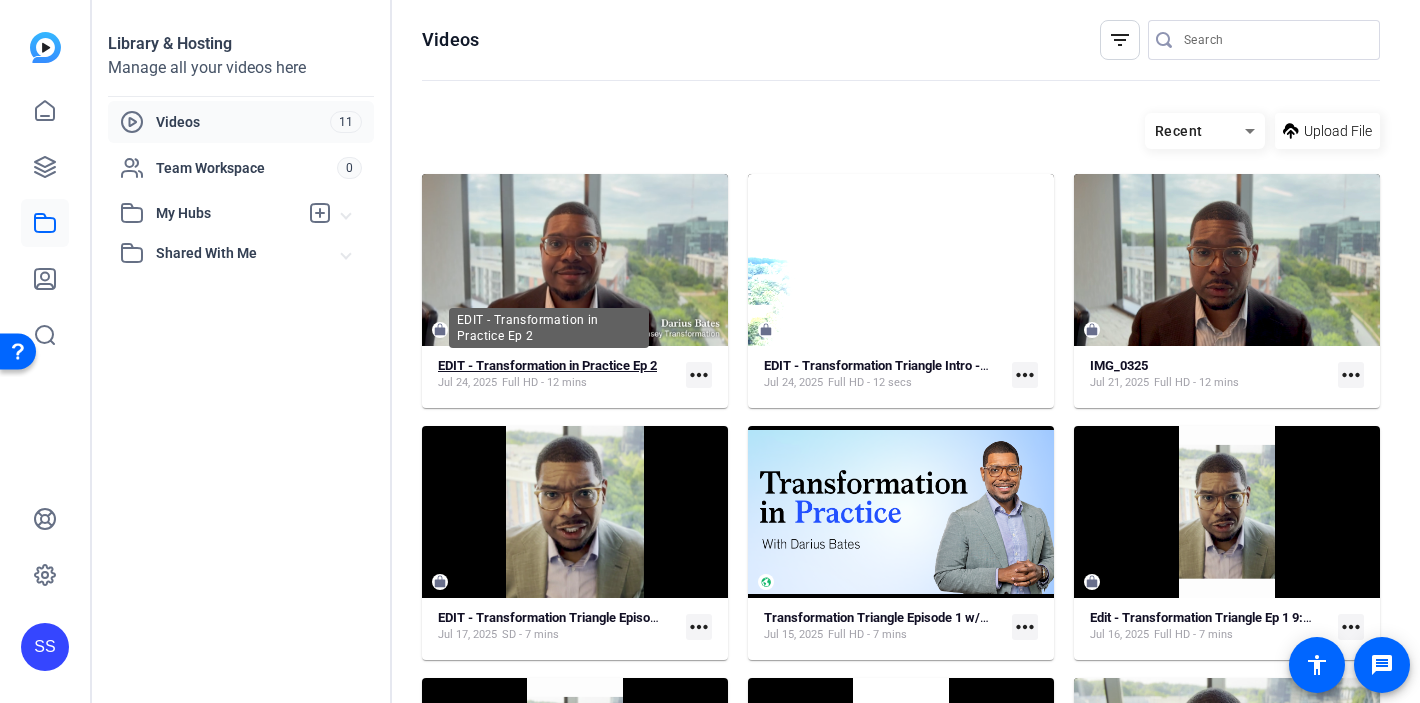 click on "EDIT - Transformation in Practice Ep 2" 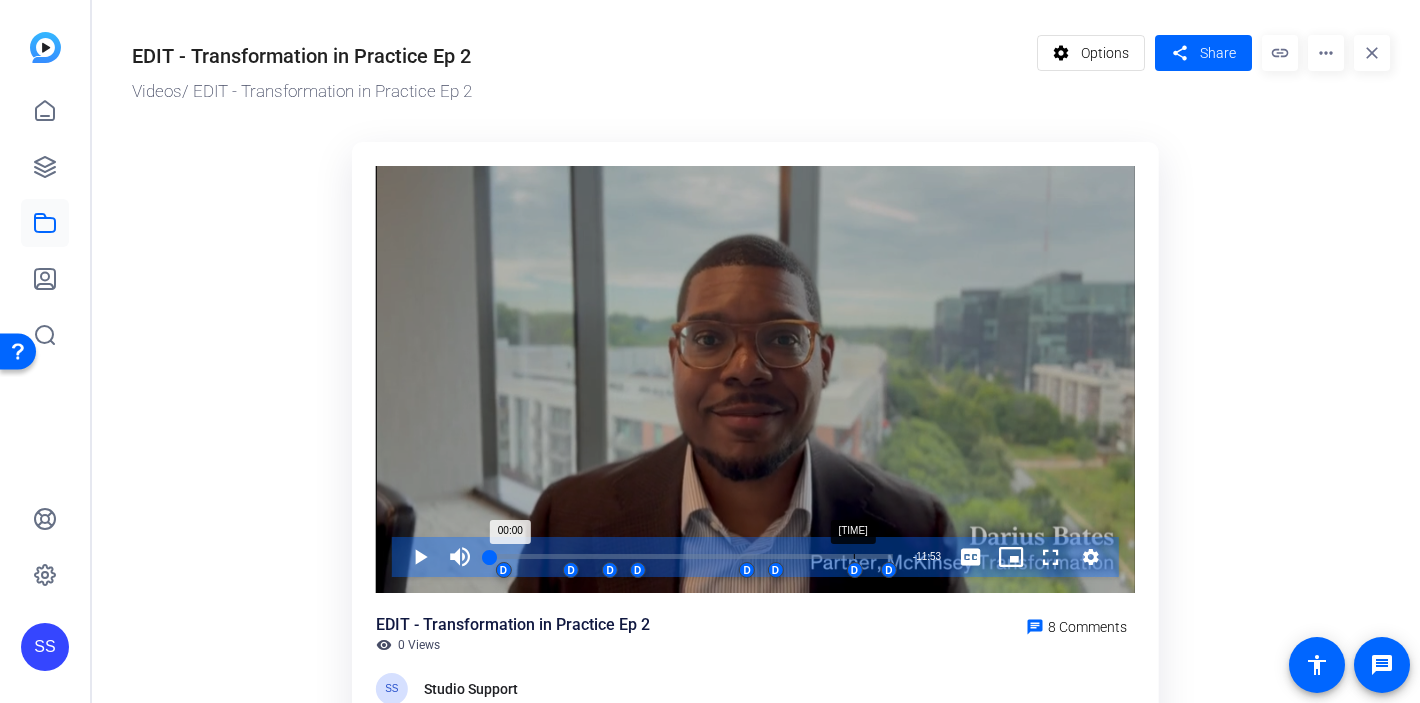 click on "[TIME]" at bounding box center (854, 556) 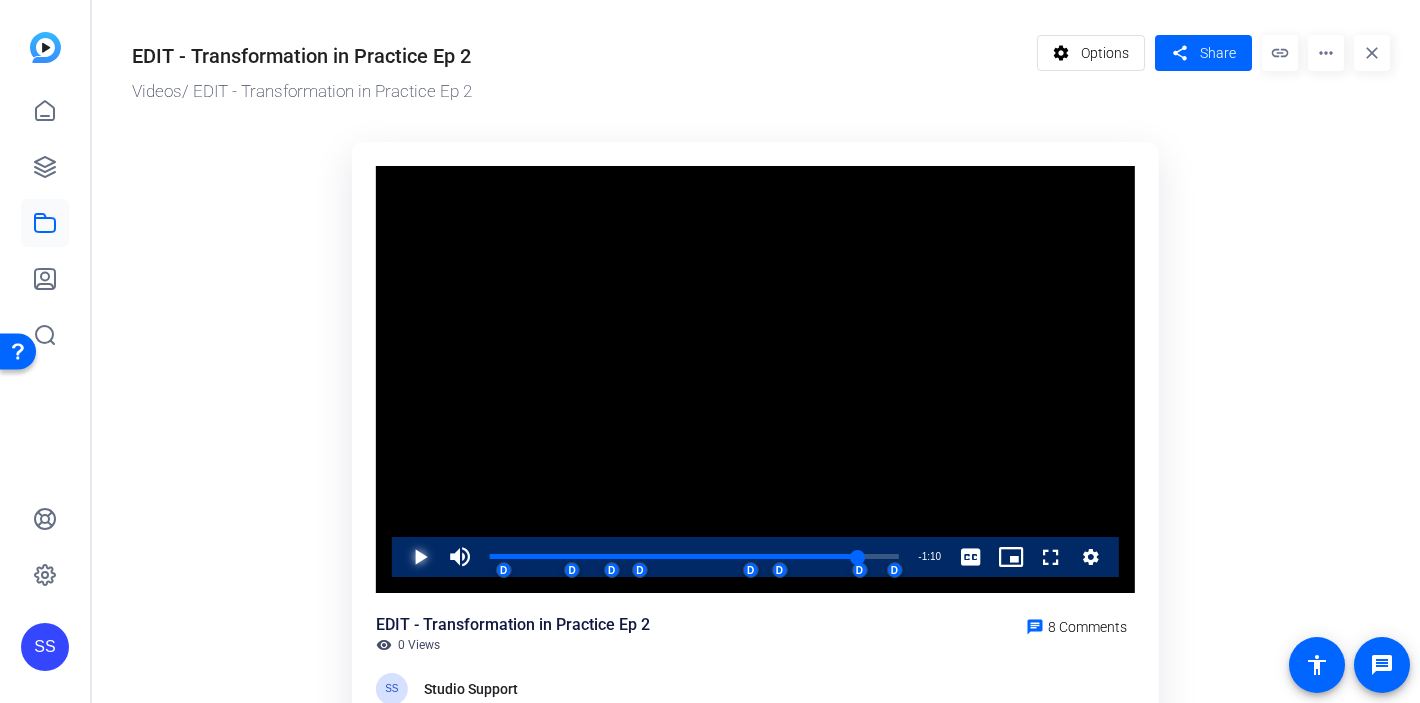 click at bounding box center [400, 557] 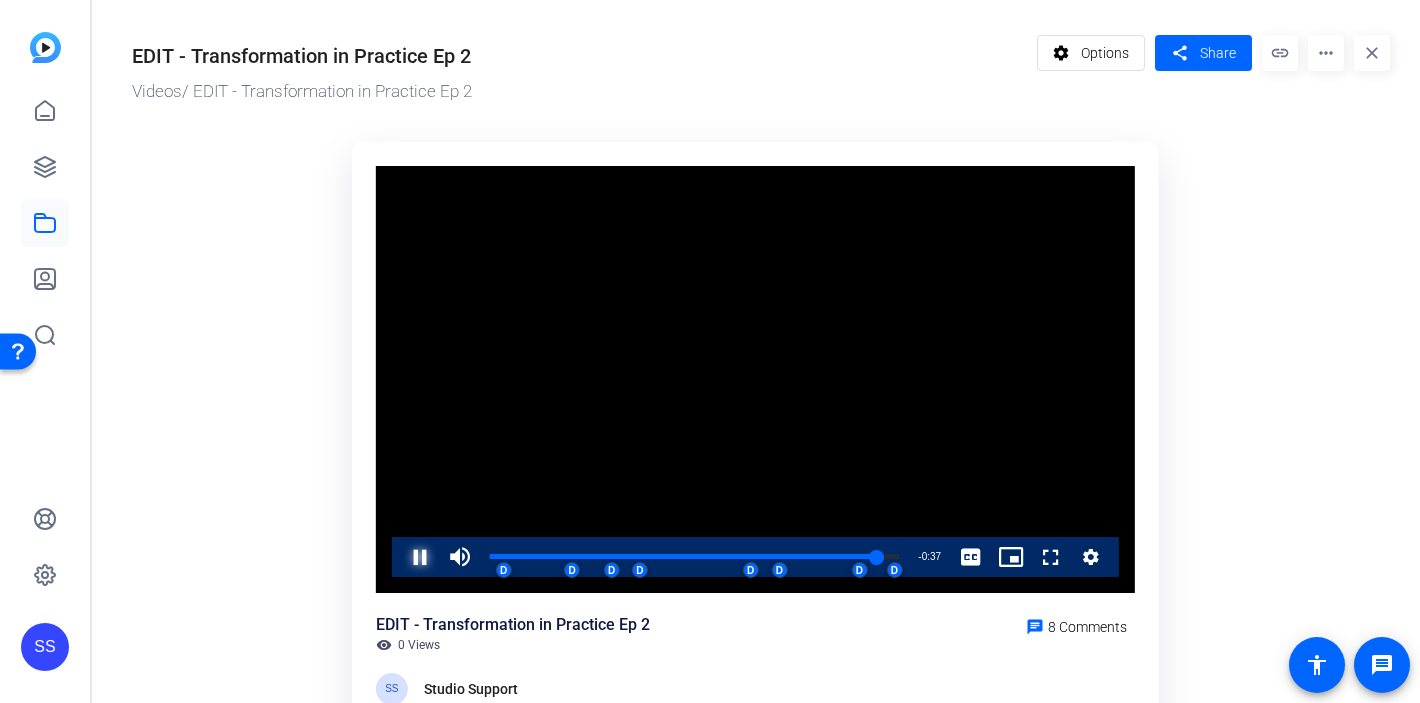 click at bounding box center (400, 557) 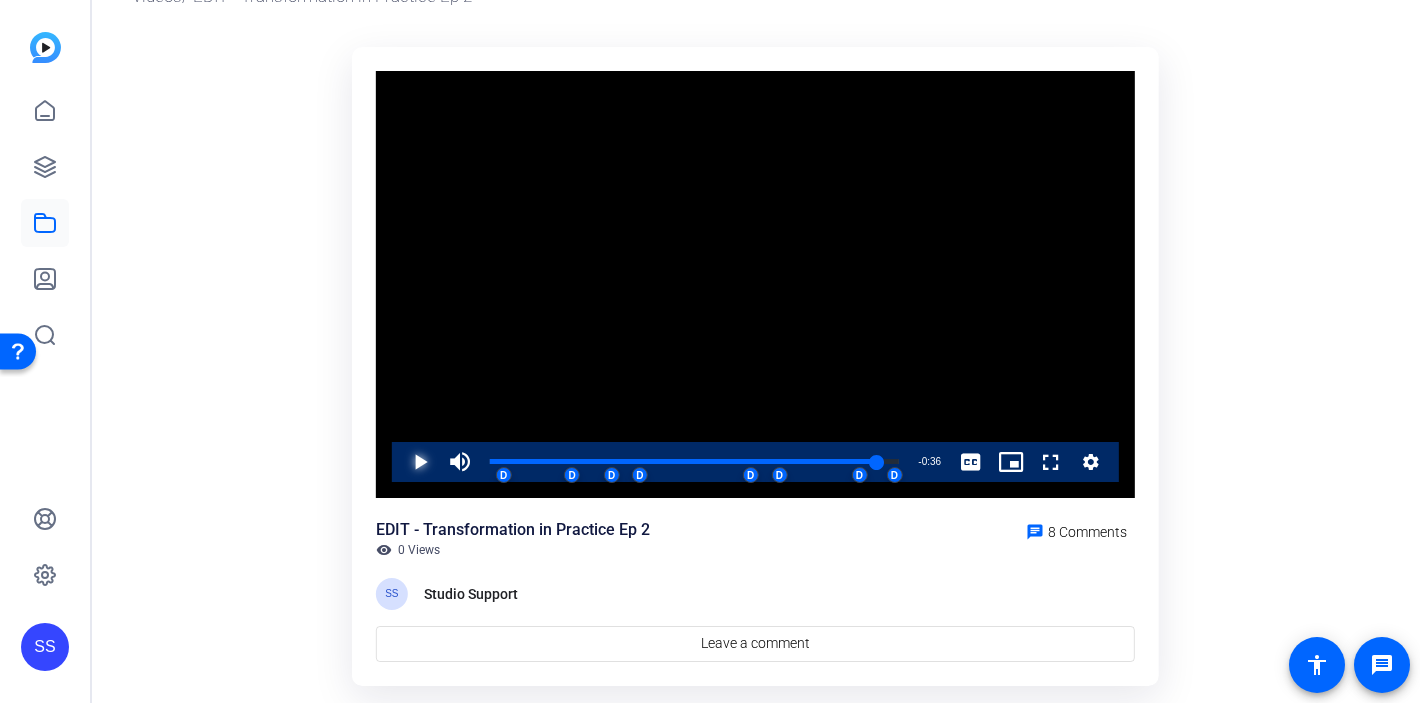 scroll, scrollTop: 0, scrollLeft: 0, axis: both 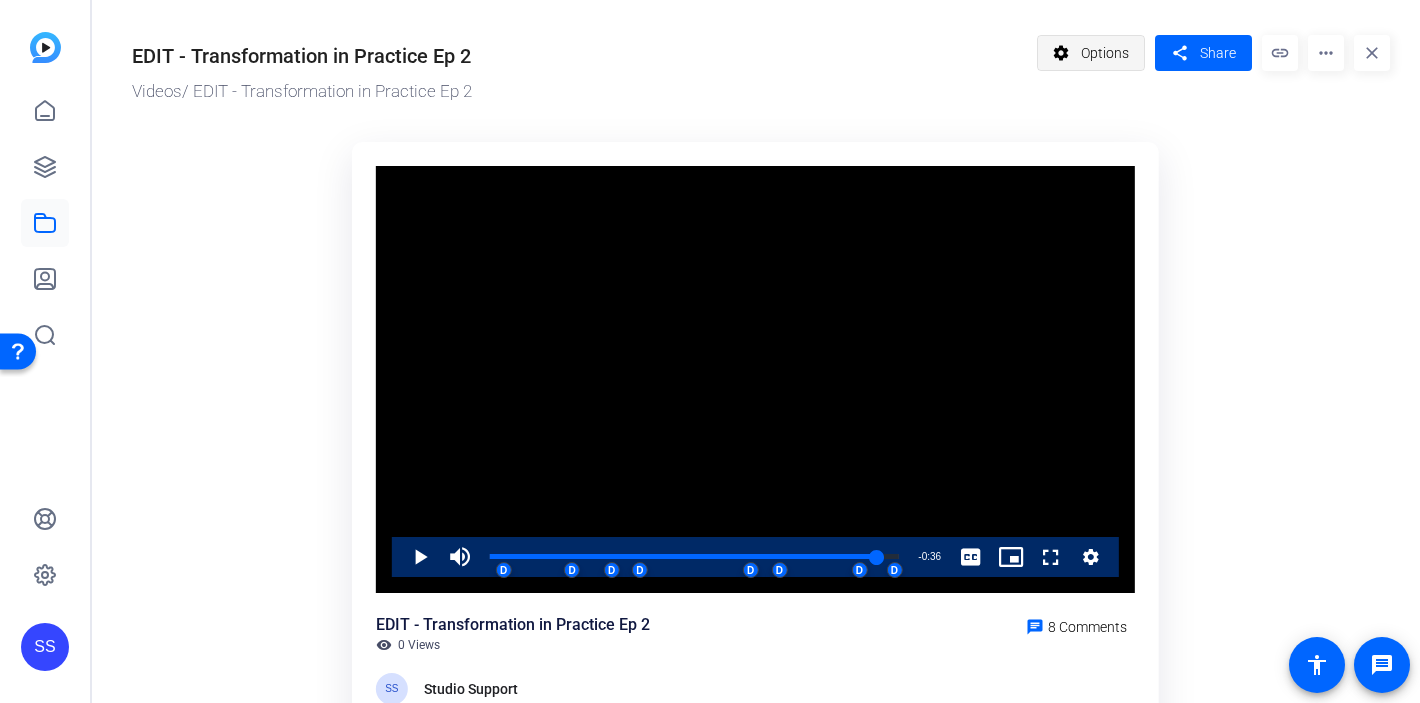 click 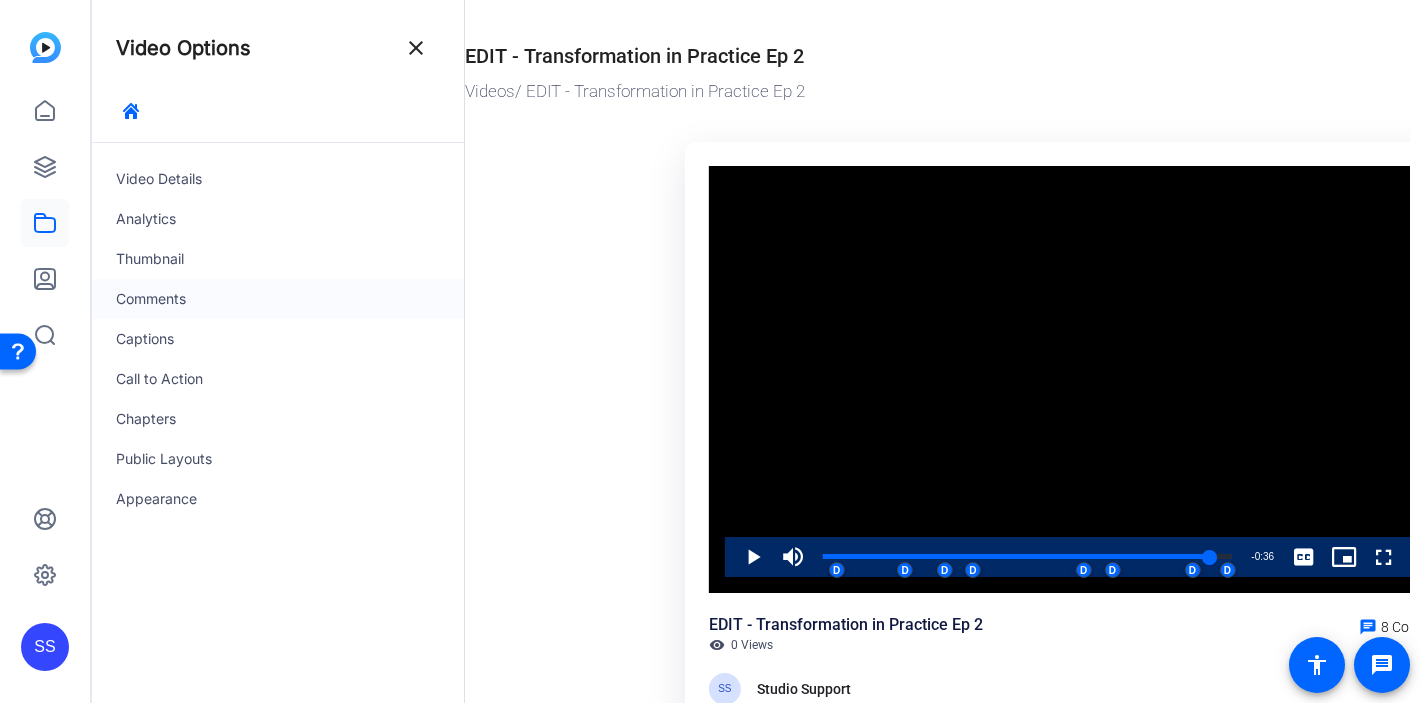 click on "Comments" 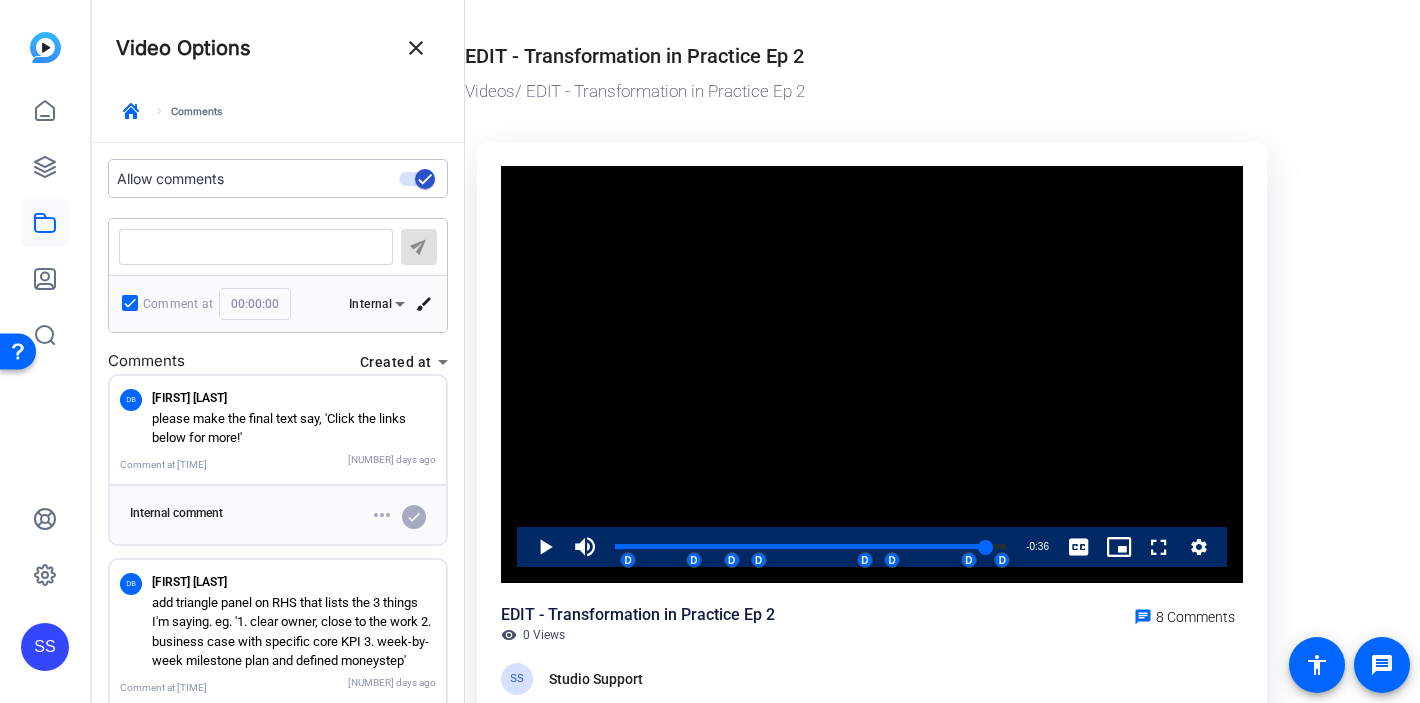 scroll, scrollTop: 8, scrollLeft: 0, axis: vertical 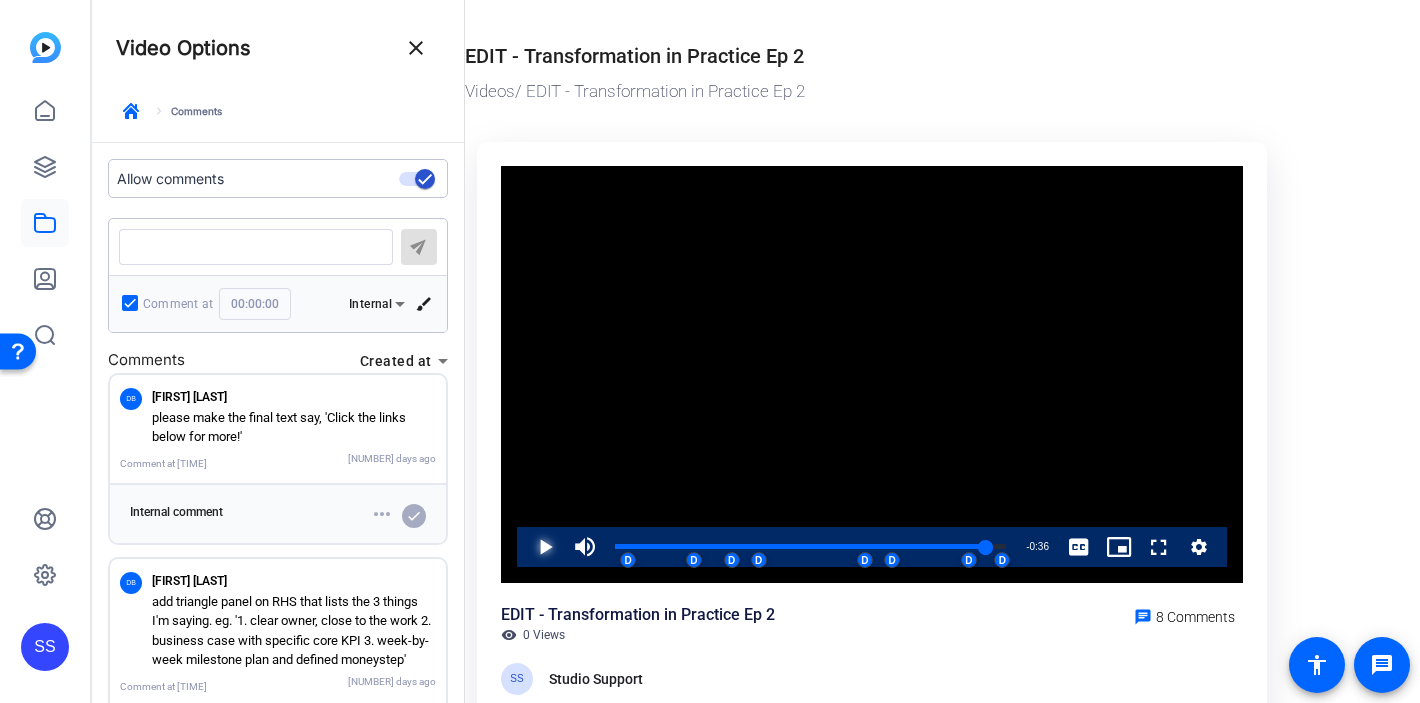 click at bounding box center [525, 547] 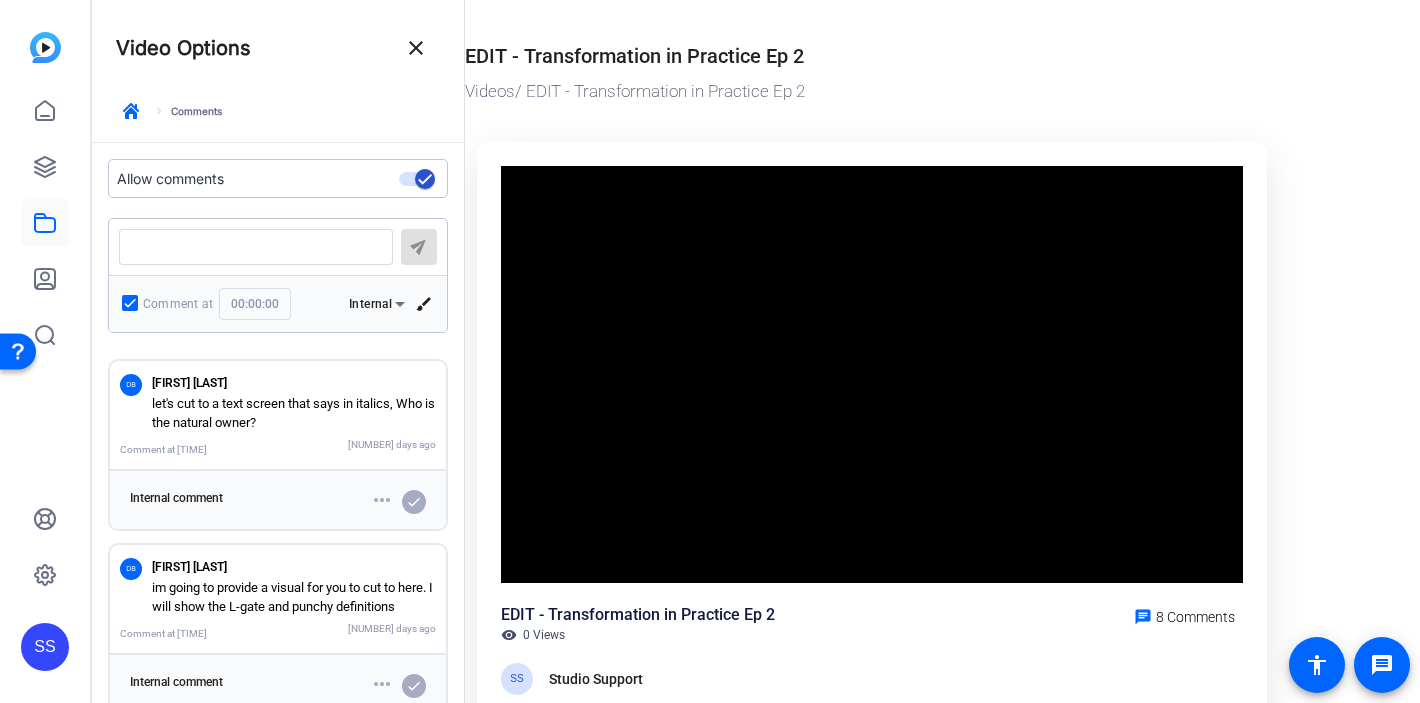 scroll, scrollTop: 1039, scrollLeft: 0, axis: vertical 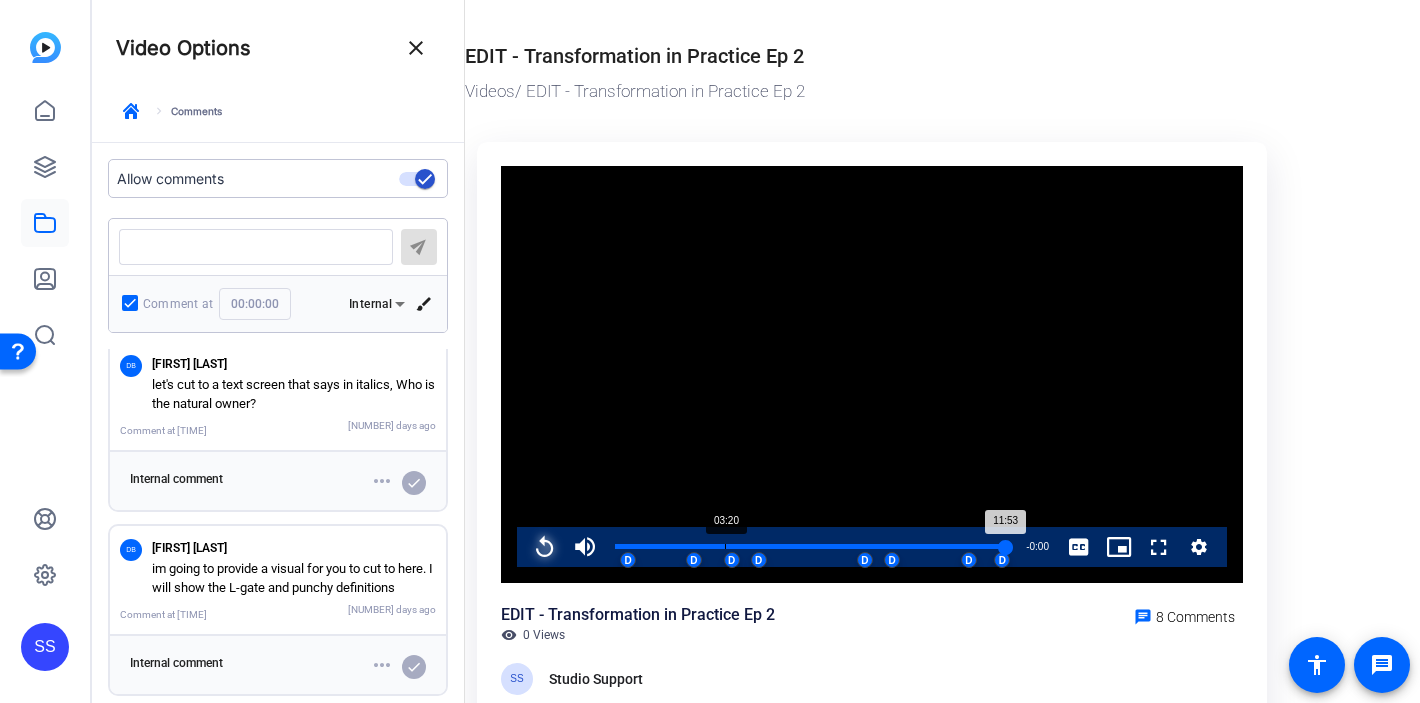 click on "Loaded : 100.00% [TIME] [TIME] D D D D D D D D" at bounding box center [810, 547] 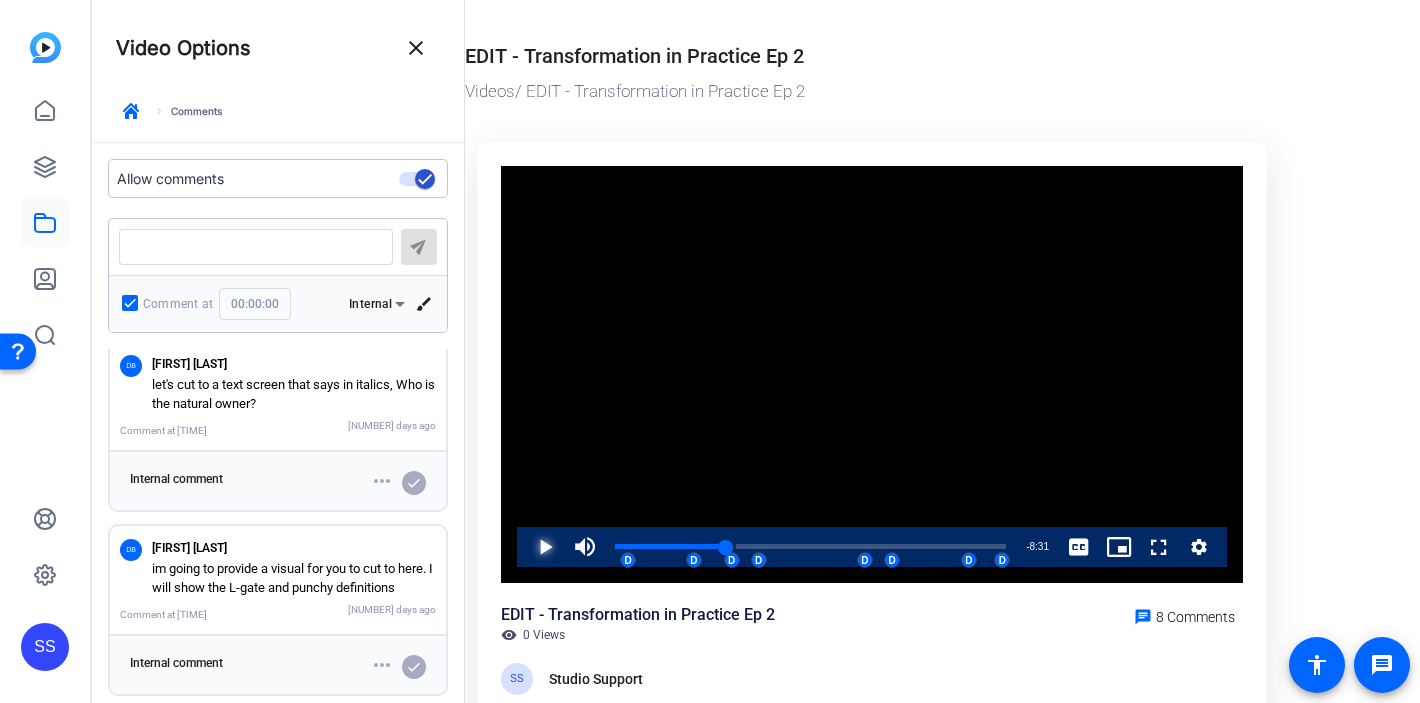 click at bounding box center (525, 547) 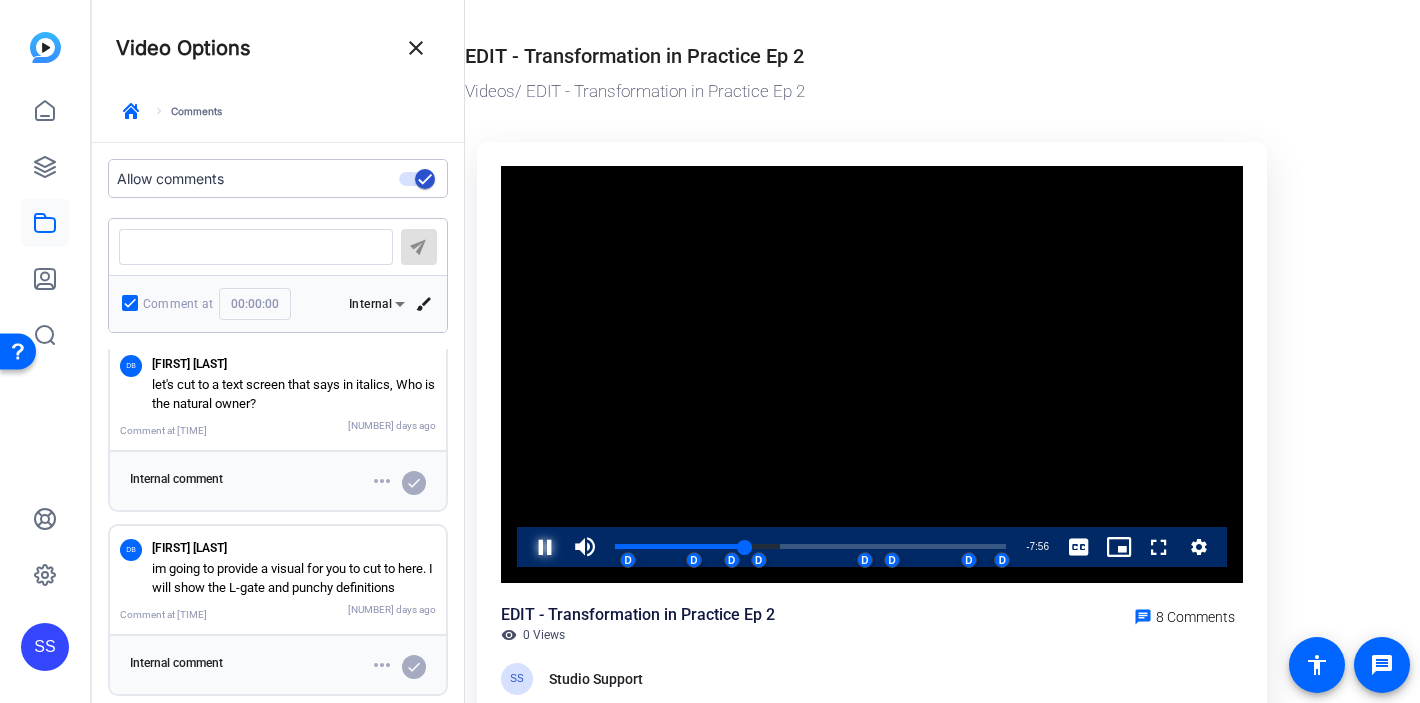 click at bounding box center [525, 547] 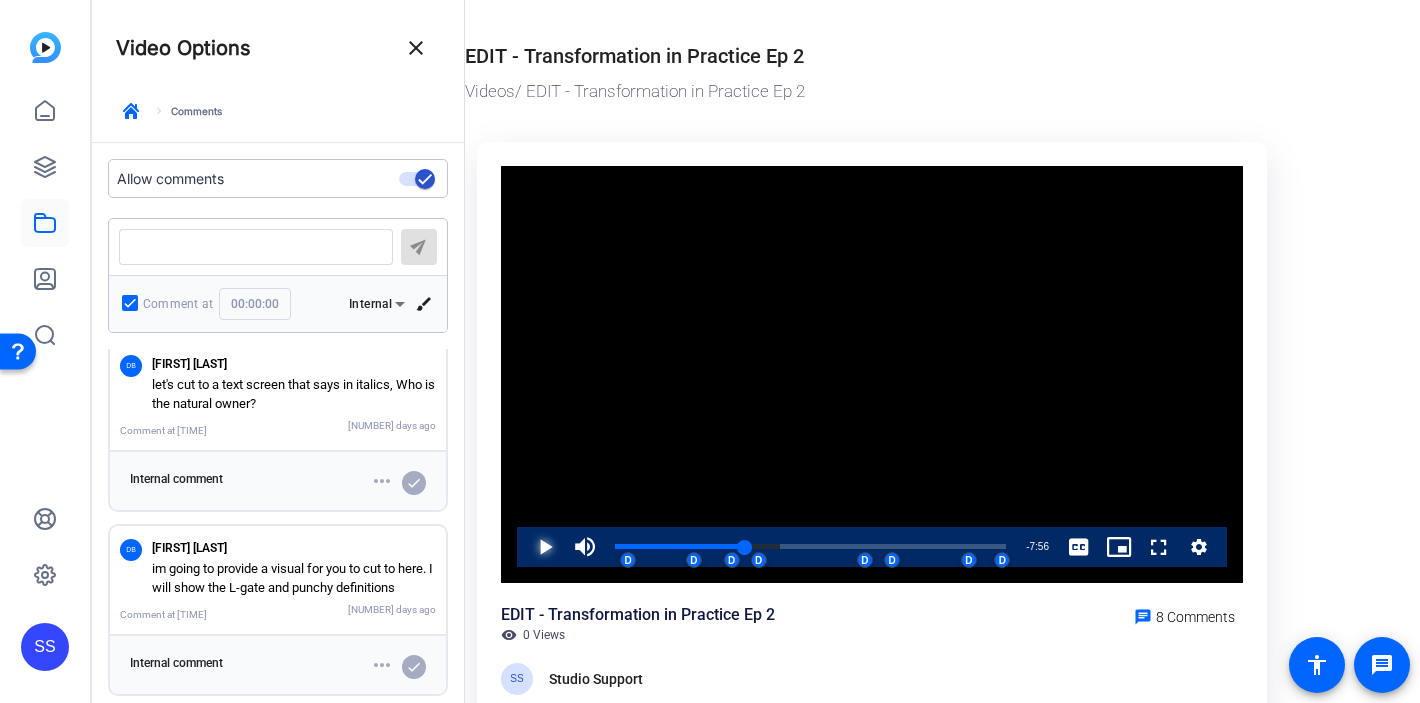 scroll, scrollTop: 1019, scrollLeft: 0, axis: vertical 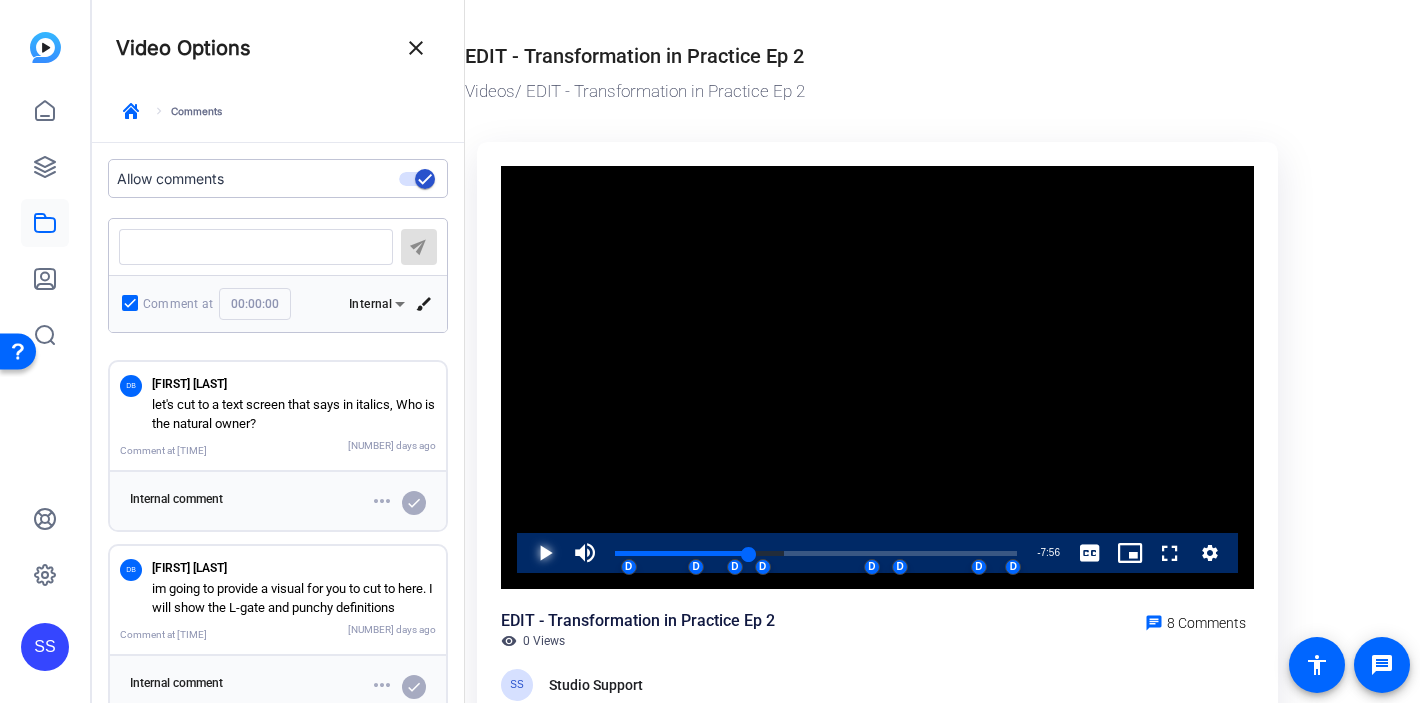 type 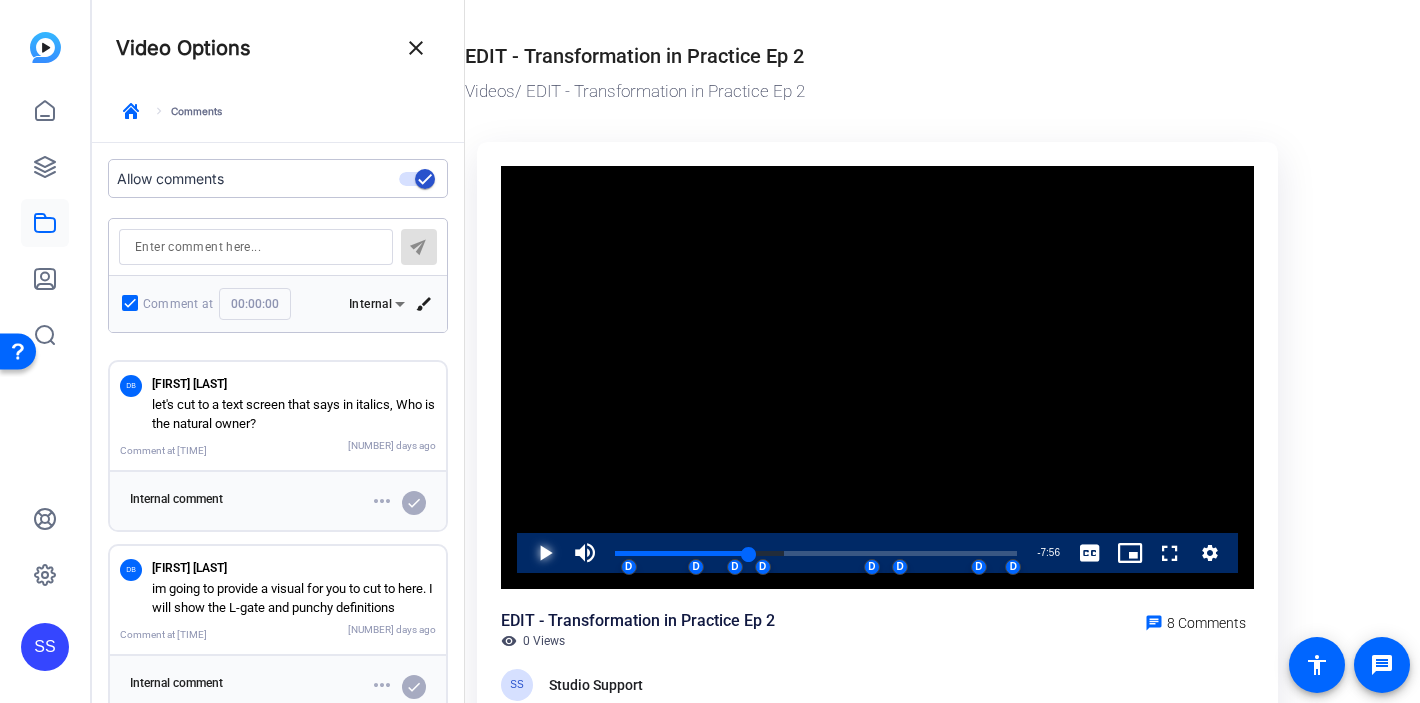 scroll, scrollTop: 1019, scrollLeft: 0, axis: vertical 